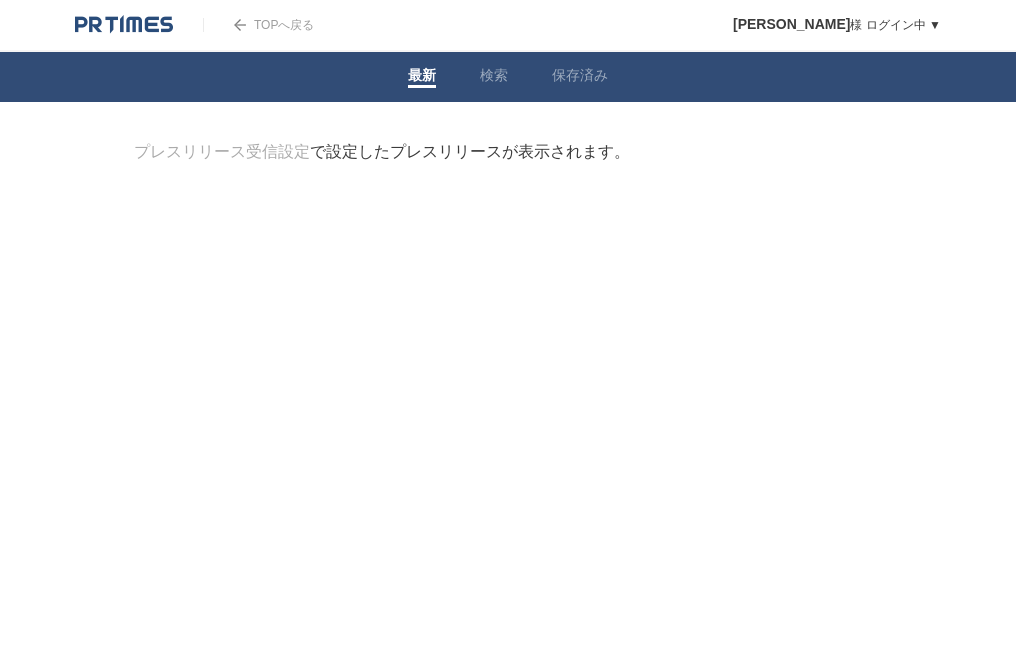 scroll, scrollTop: 0, scrollLeft: 0, axis: both 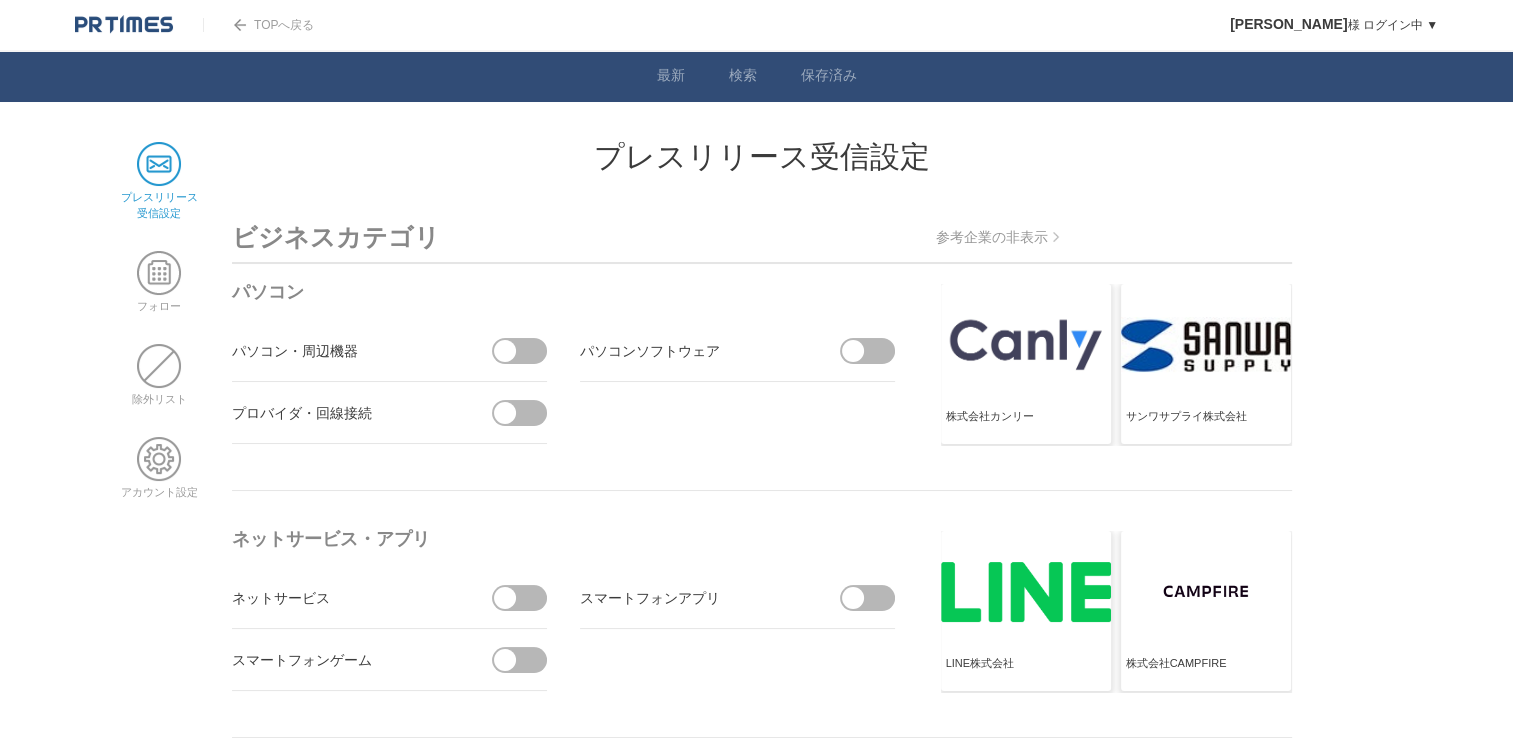 click on "ビジネスカテゴリ
参考企業の非表示
パソコン
パソコン・周辺機器
パソコンソフトウェア" at bounding box center [762, 4194] 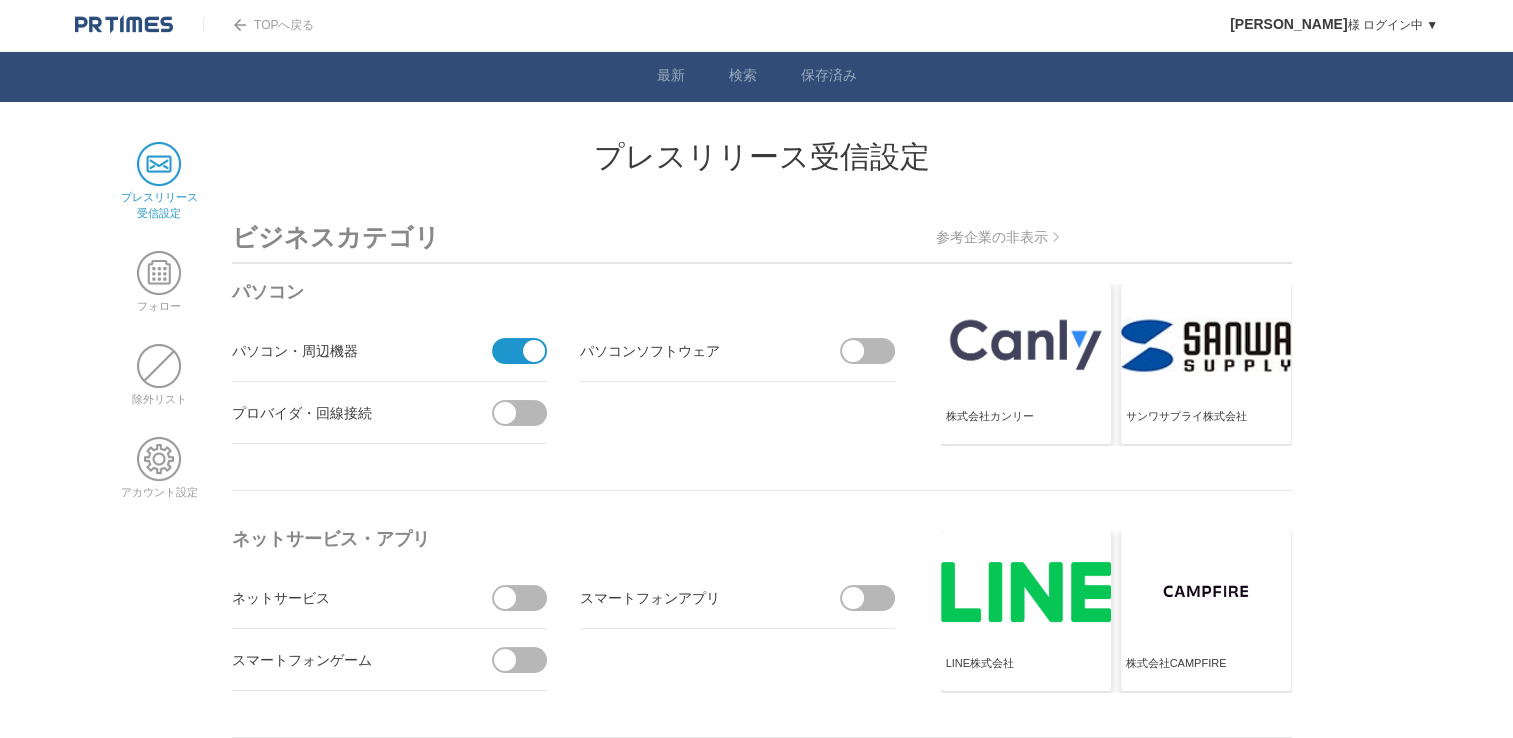 click at bounding box center (534, 351) 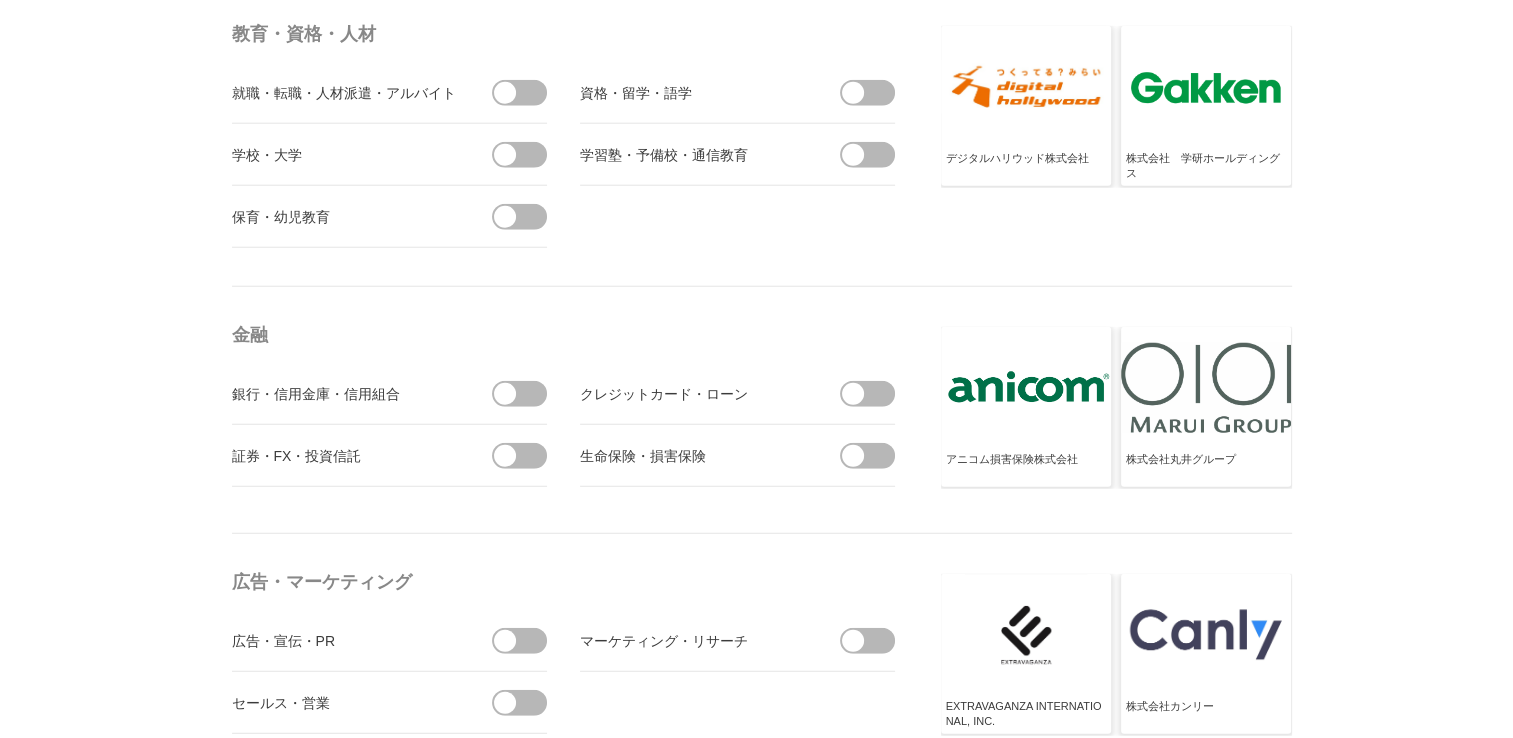 scroll, scrollTop: 5200, scrollLeft: 0, axis: vertical 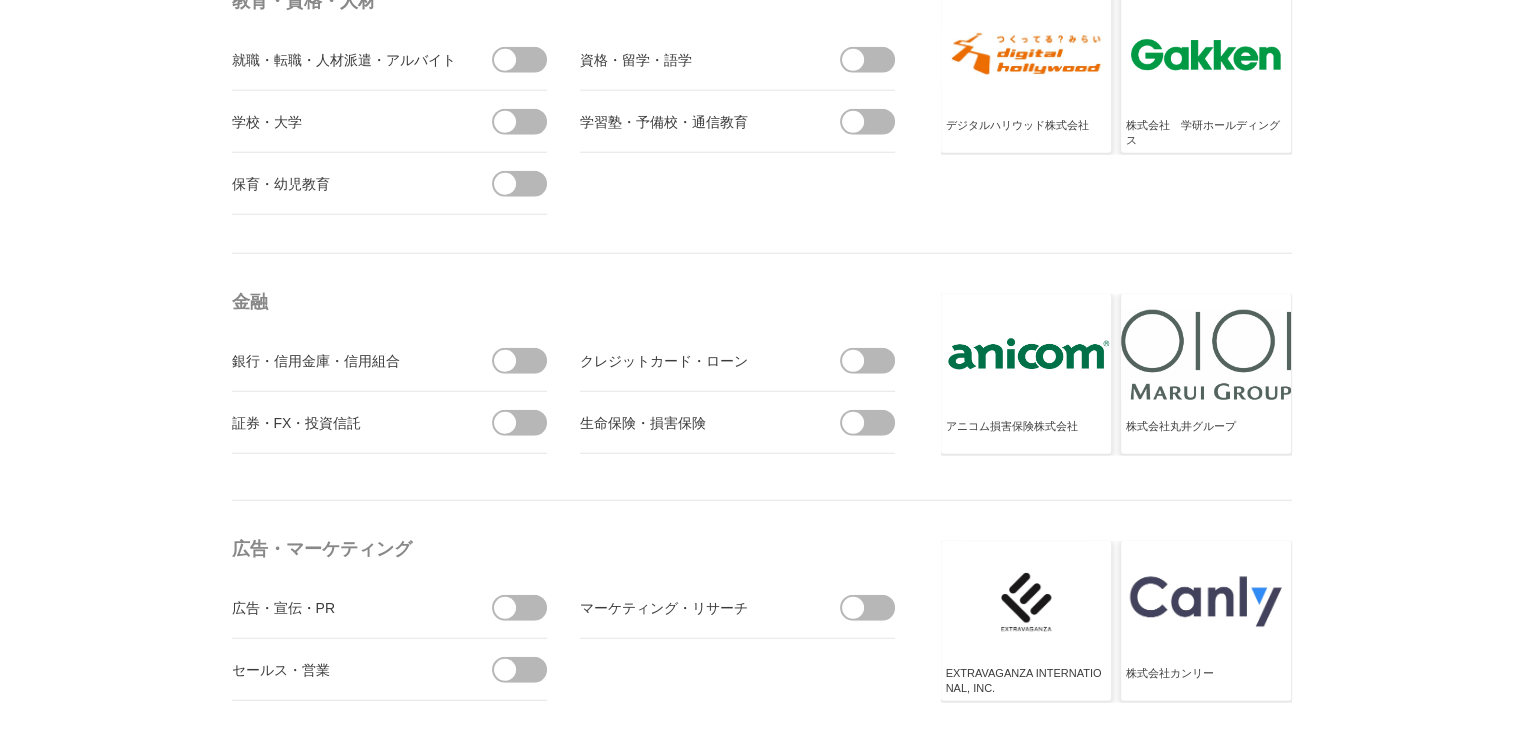 click at bounding box center [874, 423] 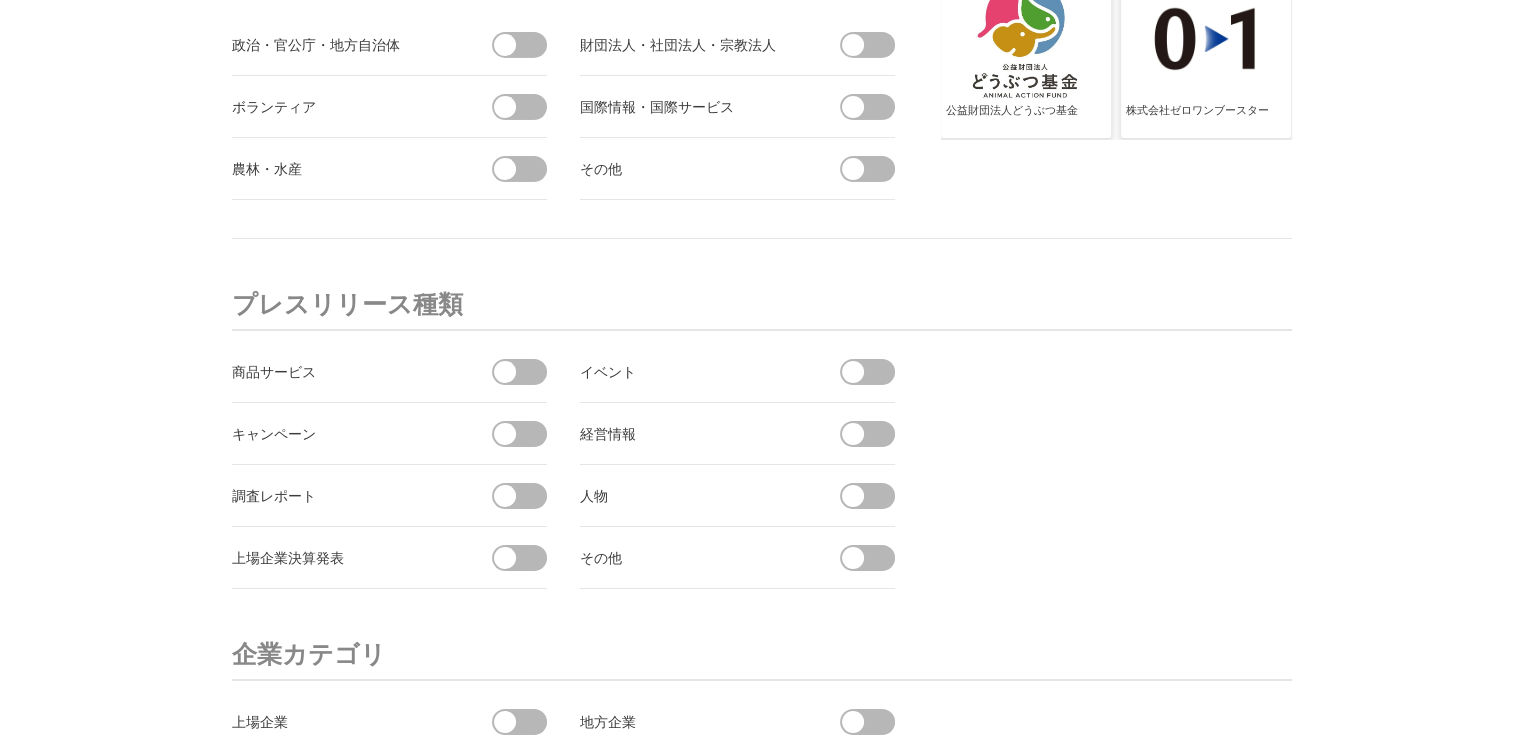 scroll, scrollTop: 7000, scrollLeft: 0, axis: vertical 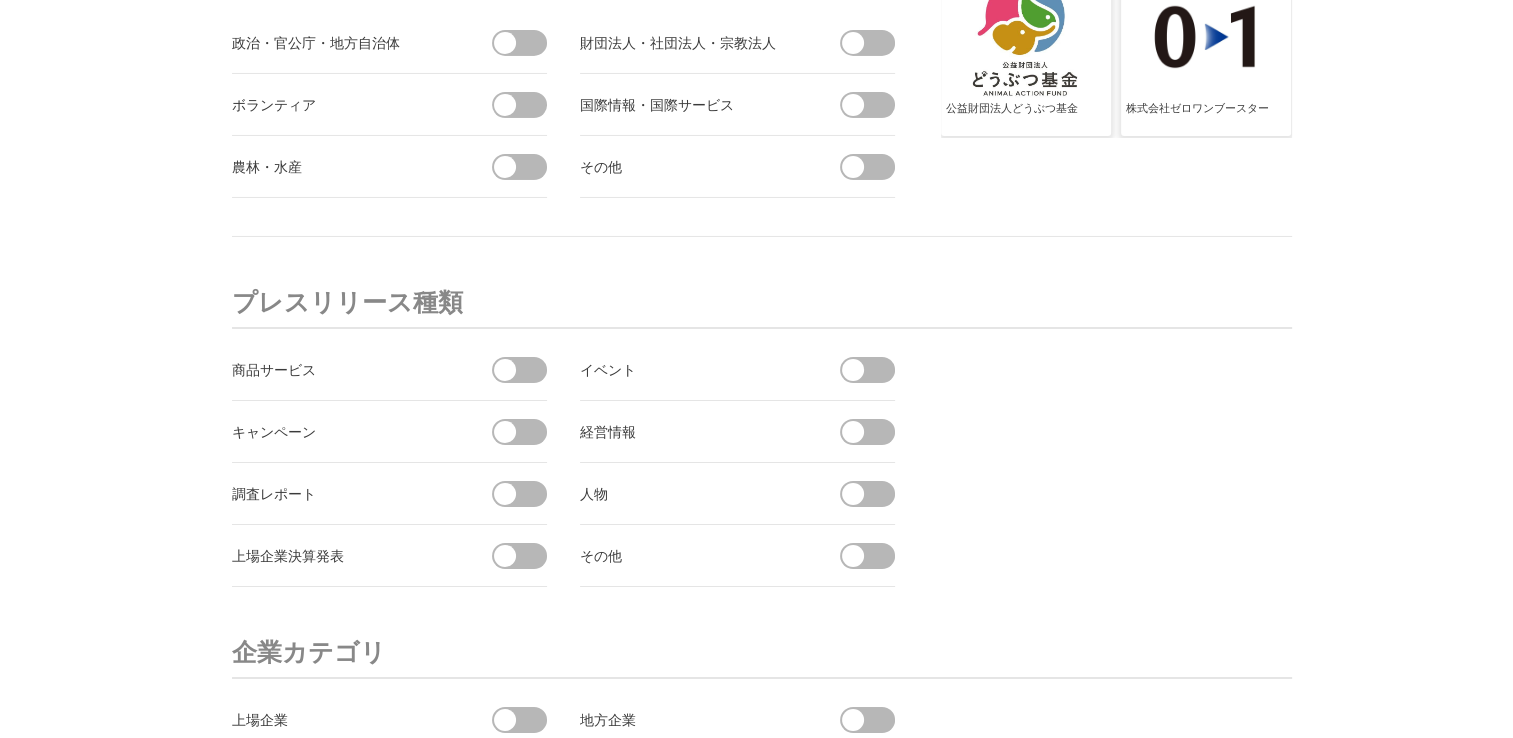 click at bounding box center (526, 370) 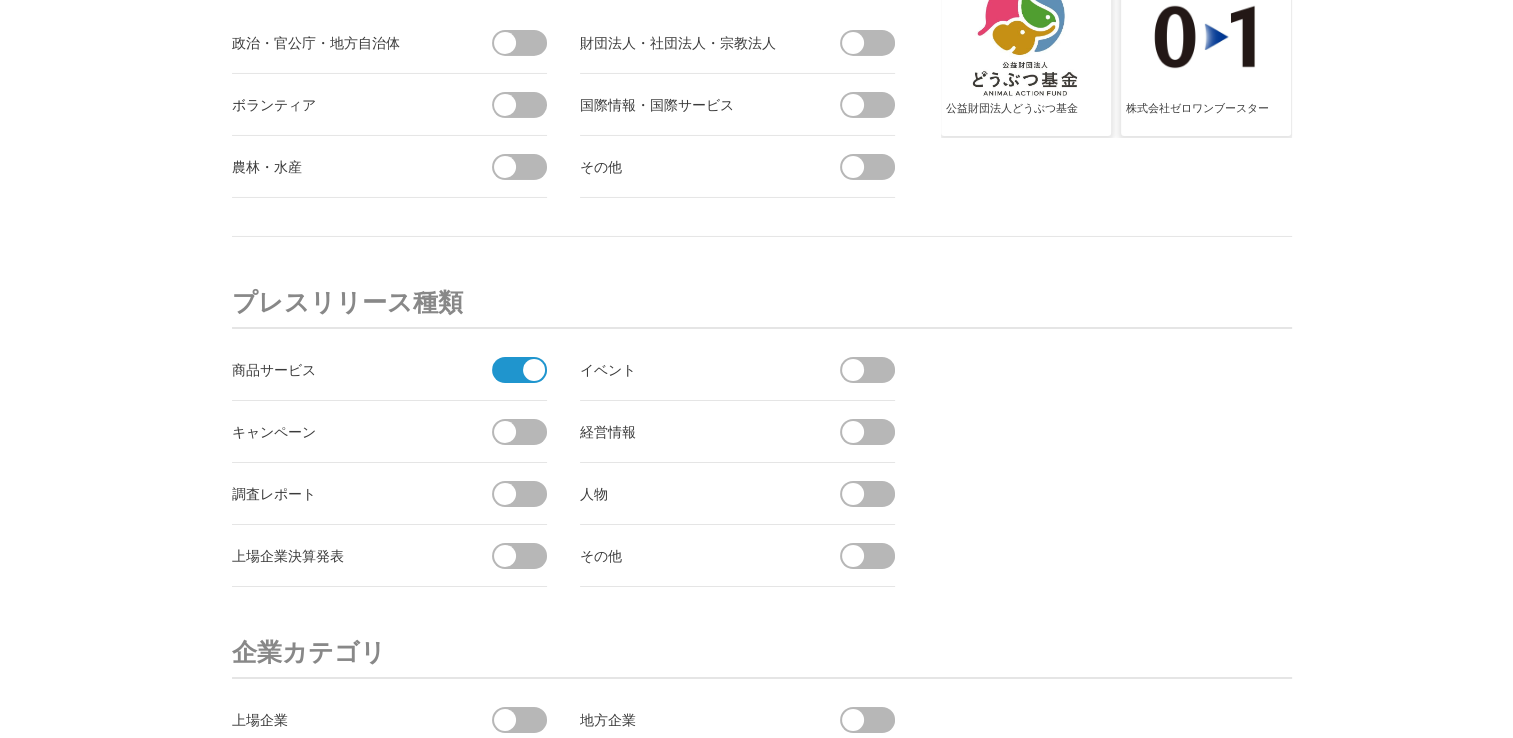 click at bounding box center (526, 432) 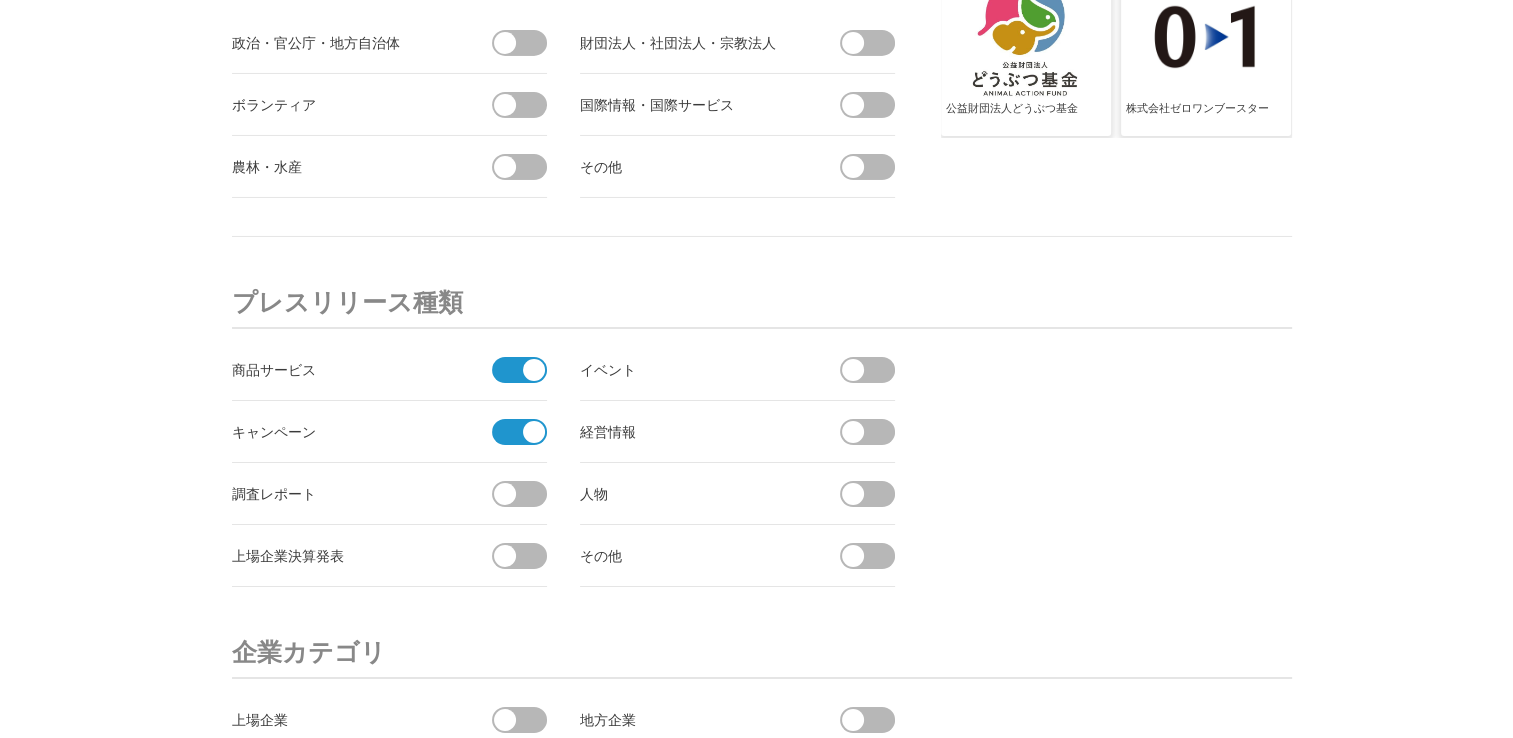 click at bounding box center [526, 494] 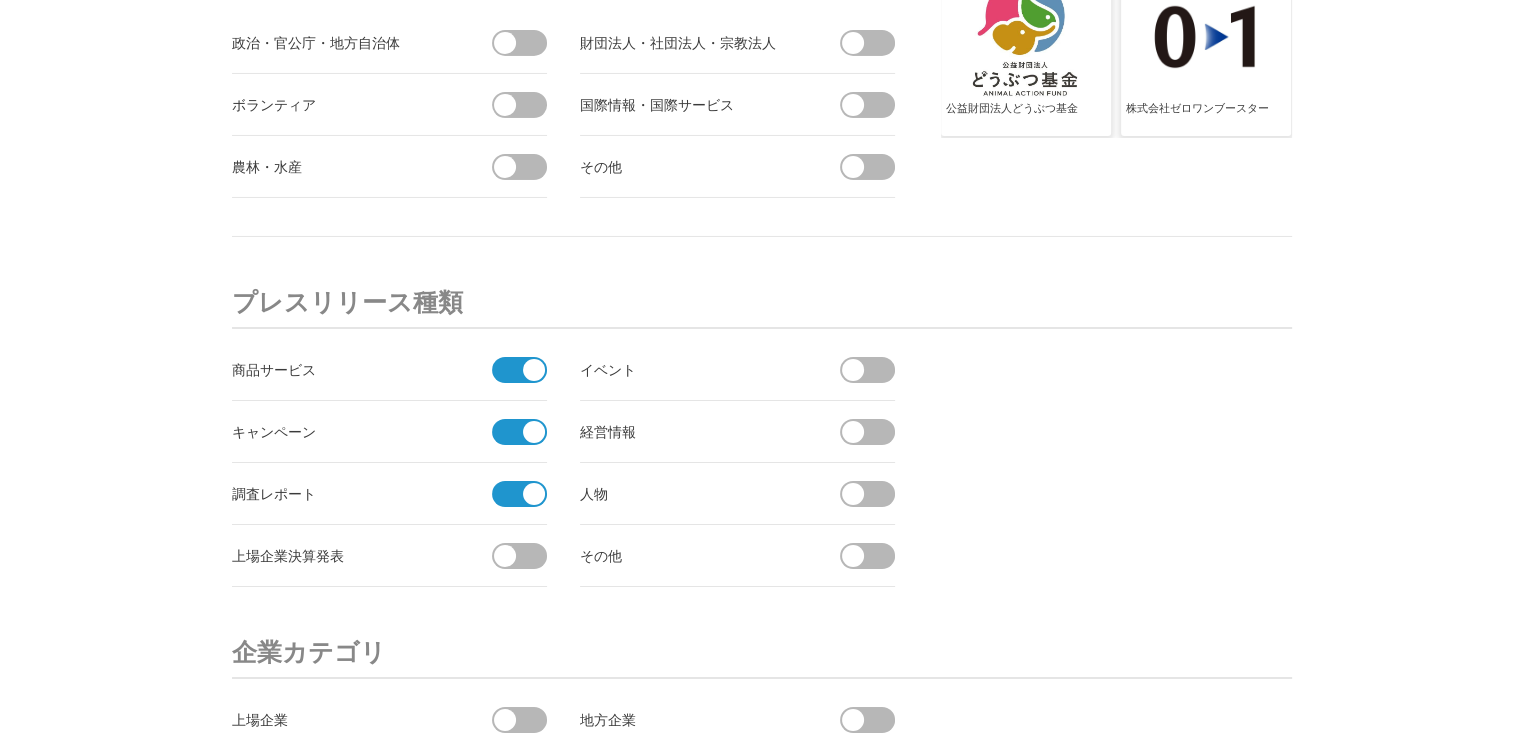 click on "上場企業決算発表" at bounding box center [389, 556] 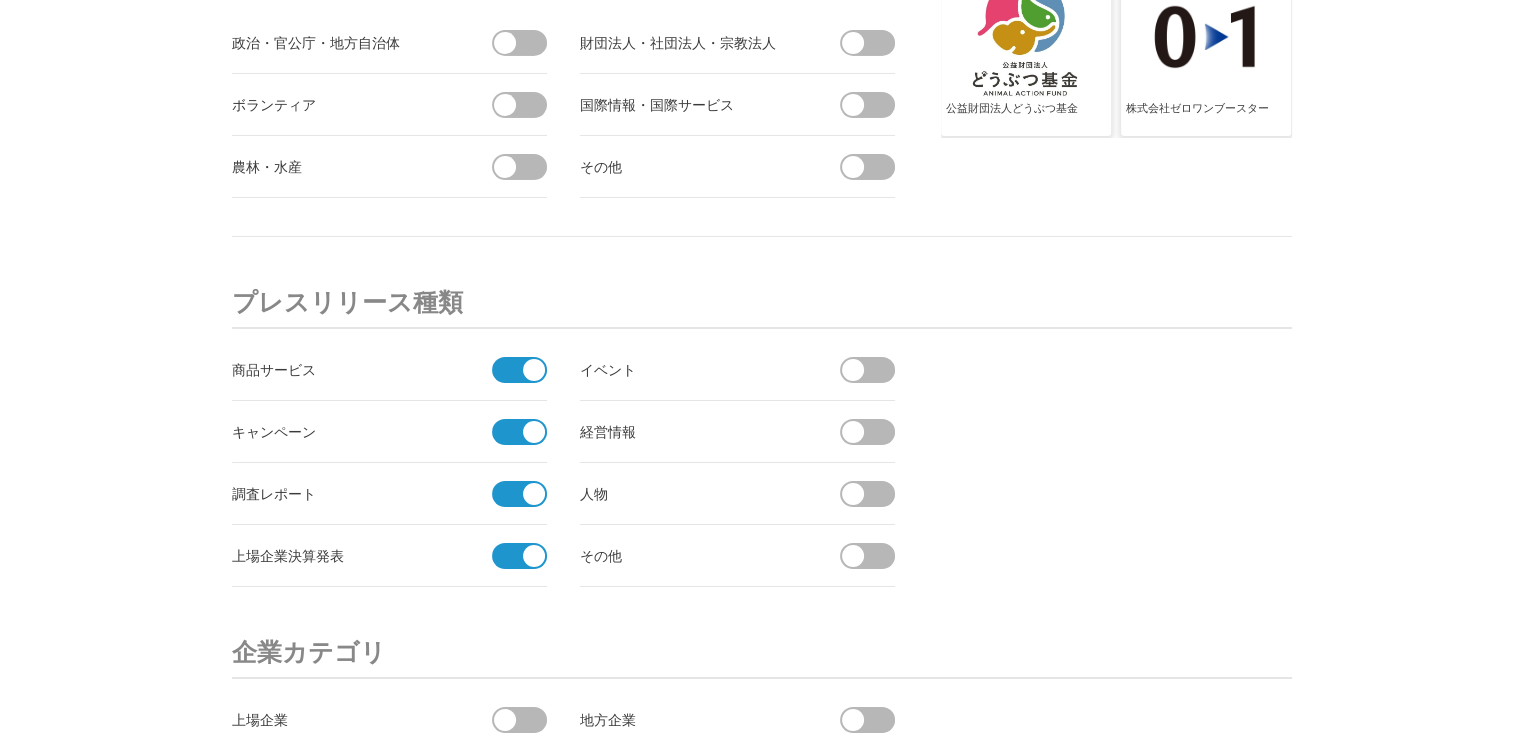 click at bounding box center [853, 556] 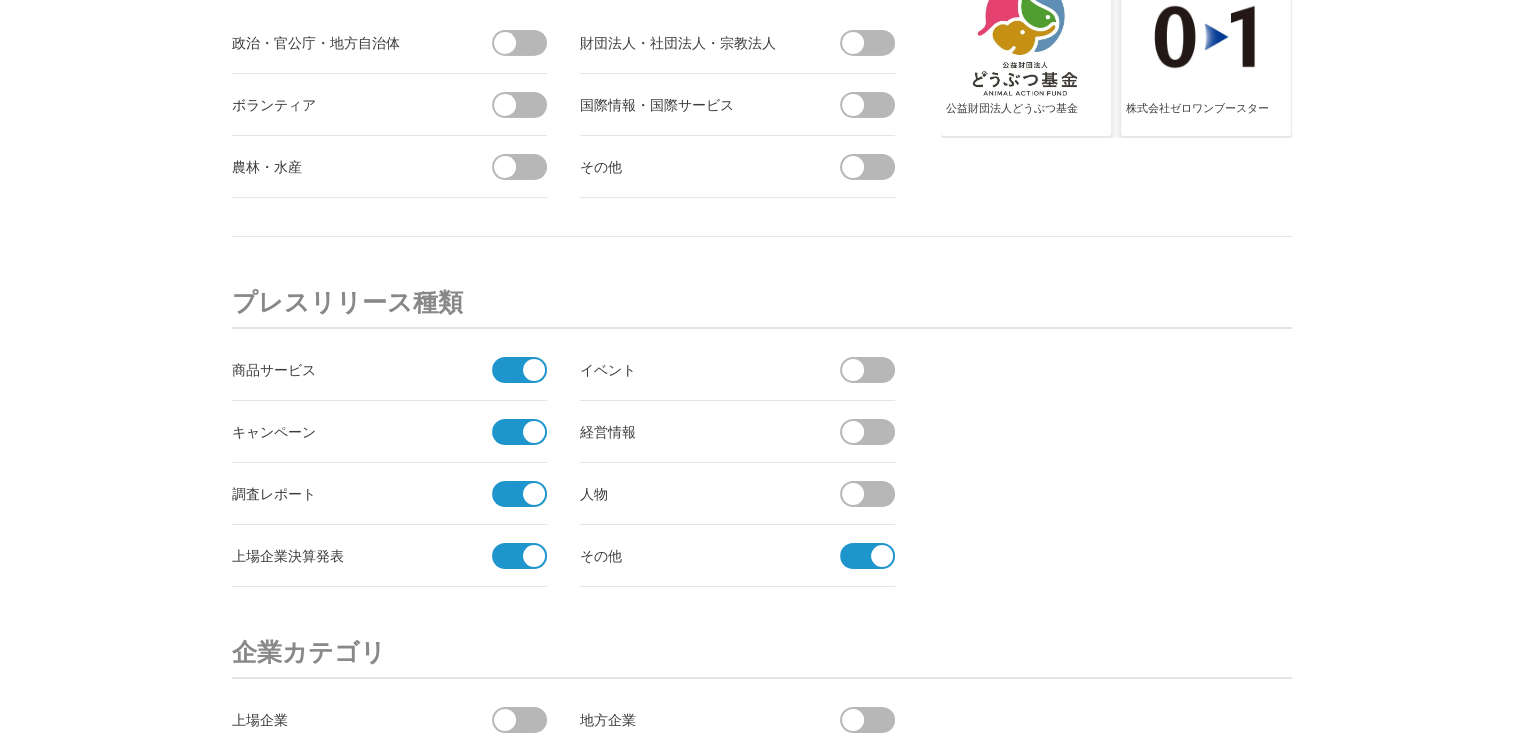 click at bounding box center (874, 494) 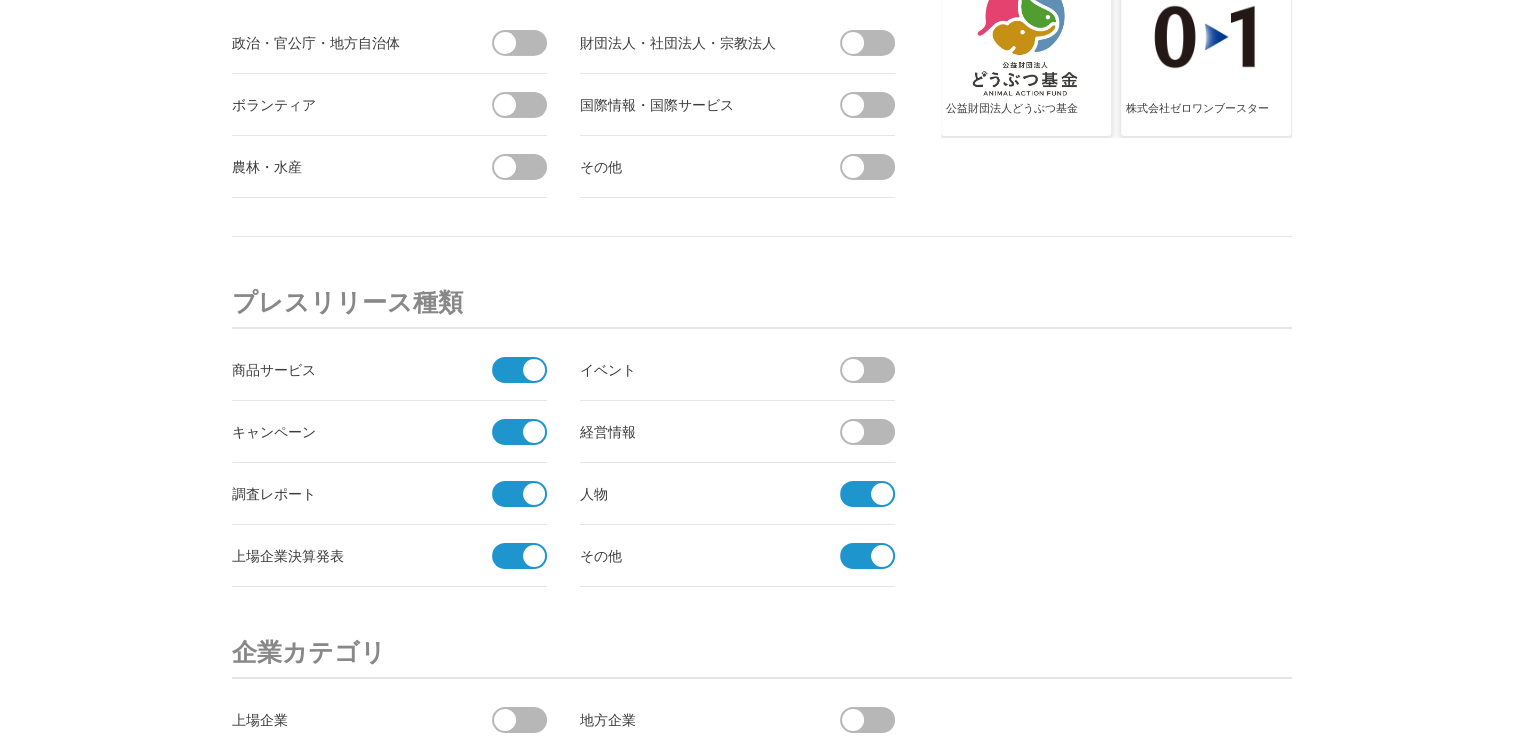 click at bounding box center (874, 432) 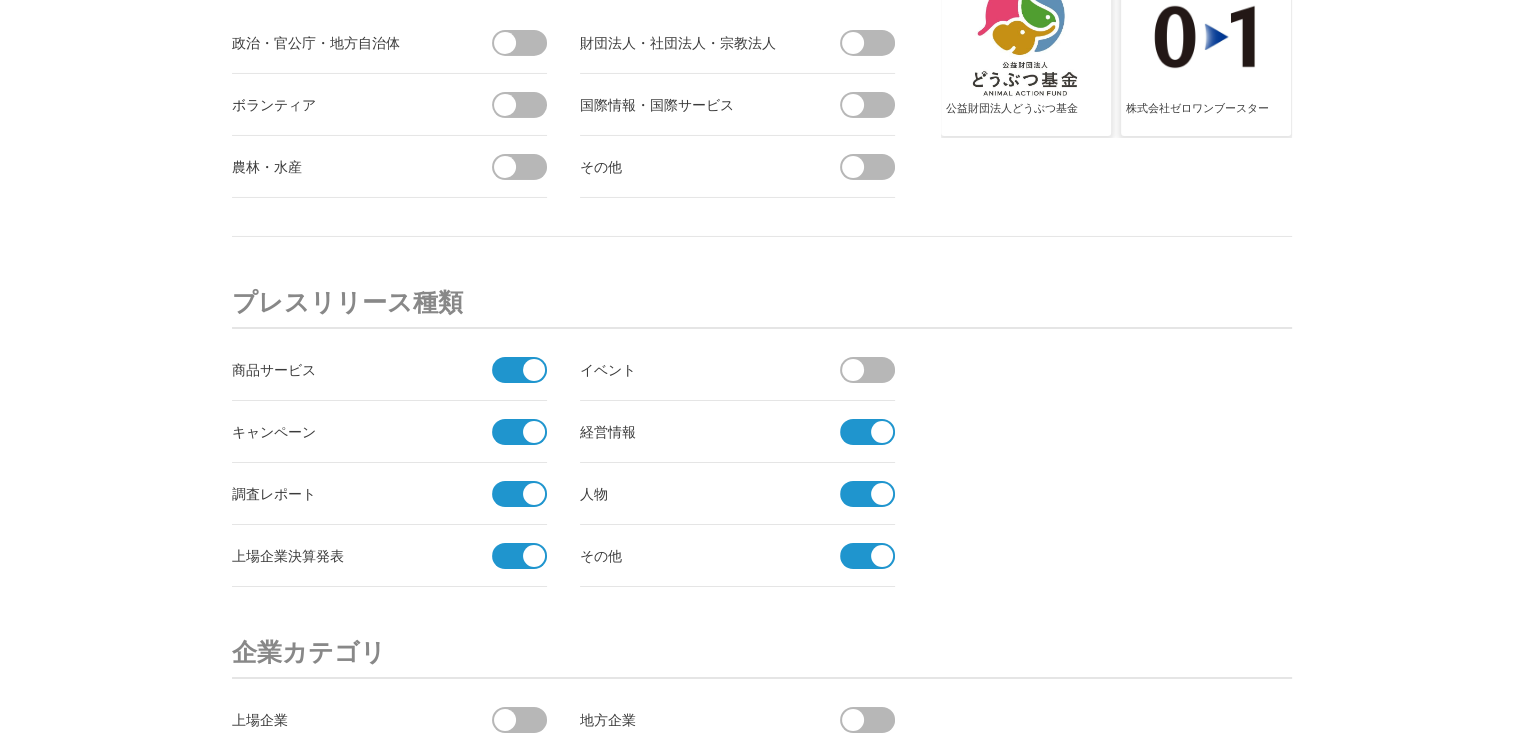 click at bounding box center (874, 370) 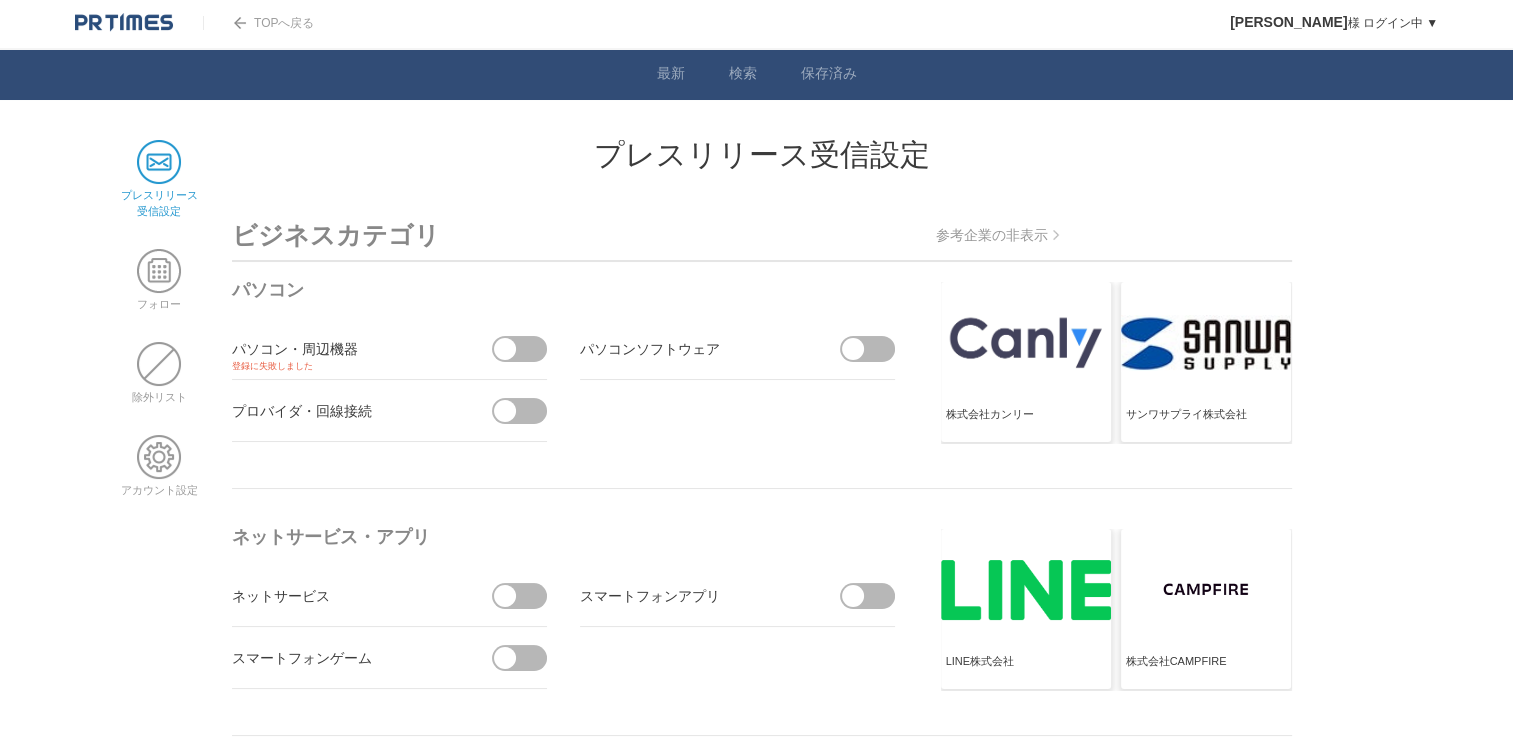 scroll, scrollTop: 0, scrollLeft: 0, axis: both 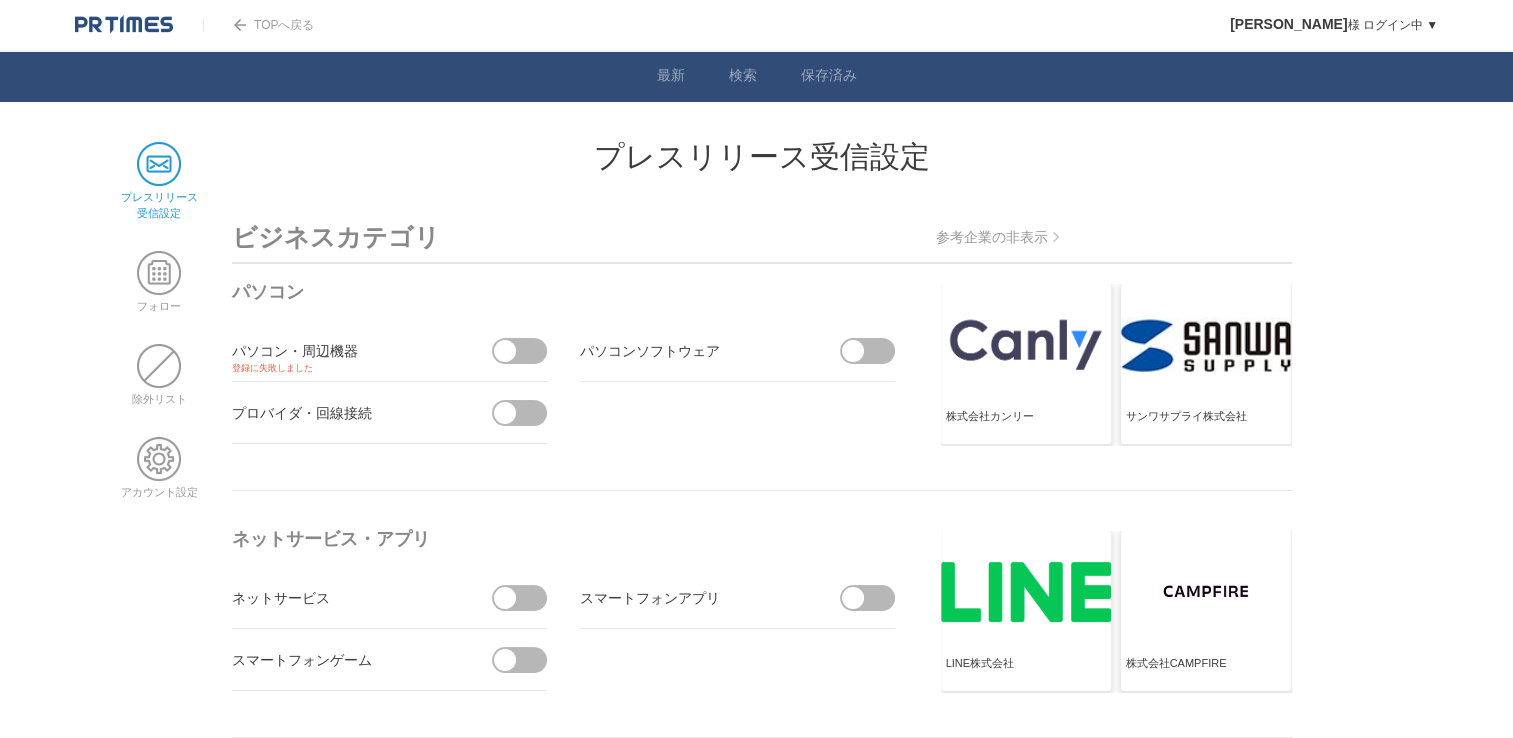 click on "[必須]
ビジネスカテゴリ、プレスリリース種類、企業カテゴリ、キーワードから受信したいプレスリリースを設定しましょう。
プレスリリース受信設定
ビジネスカテゴリ
参考企業の非表示
パソコン
パソコン・周辺機器
登録に失敗しました" at bounding box center (762, 4178) 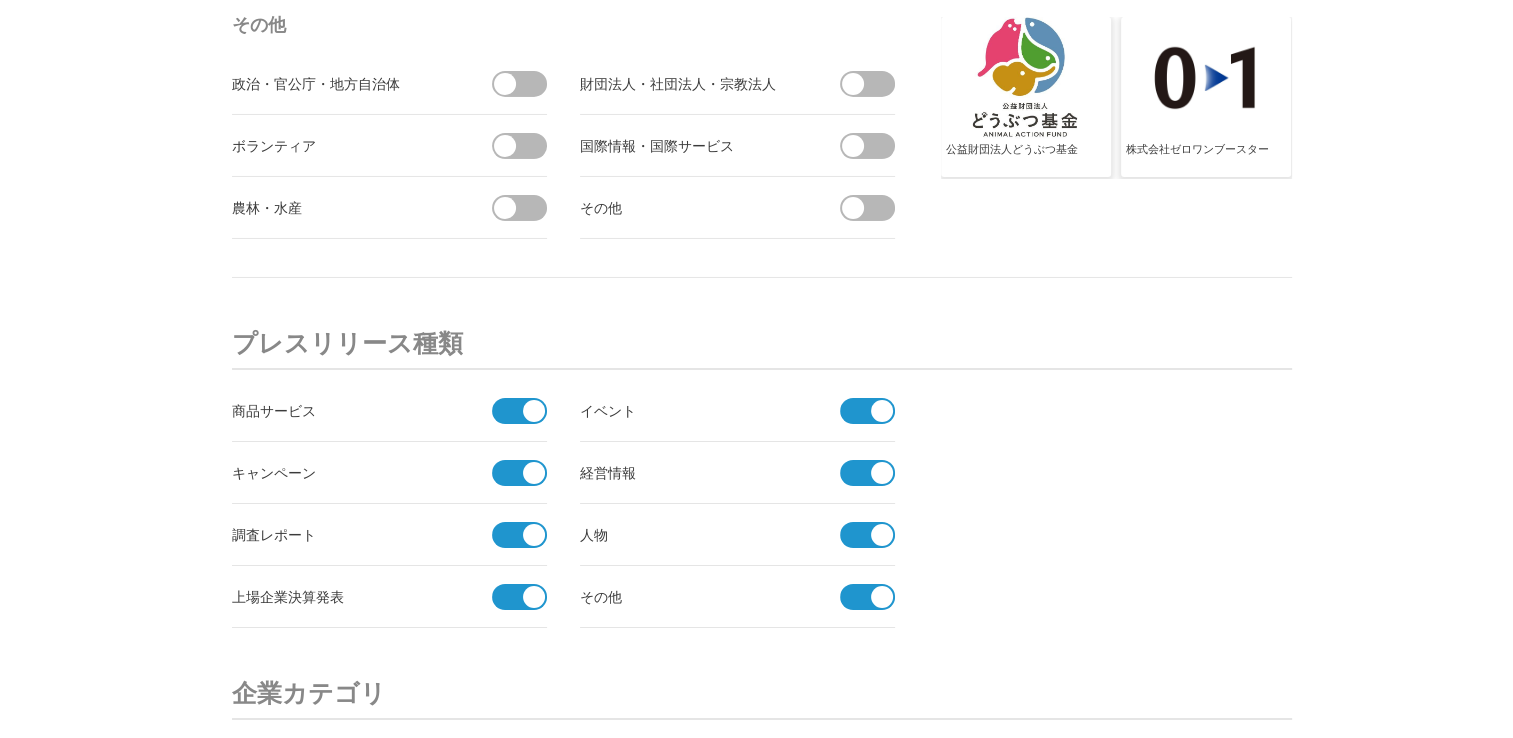 scroll, scrollTop: 7612, scrollLeft: 0, axis: vertical 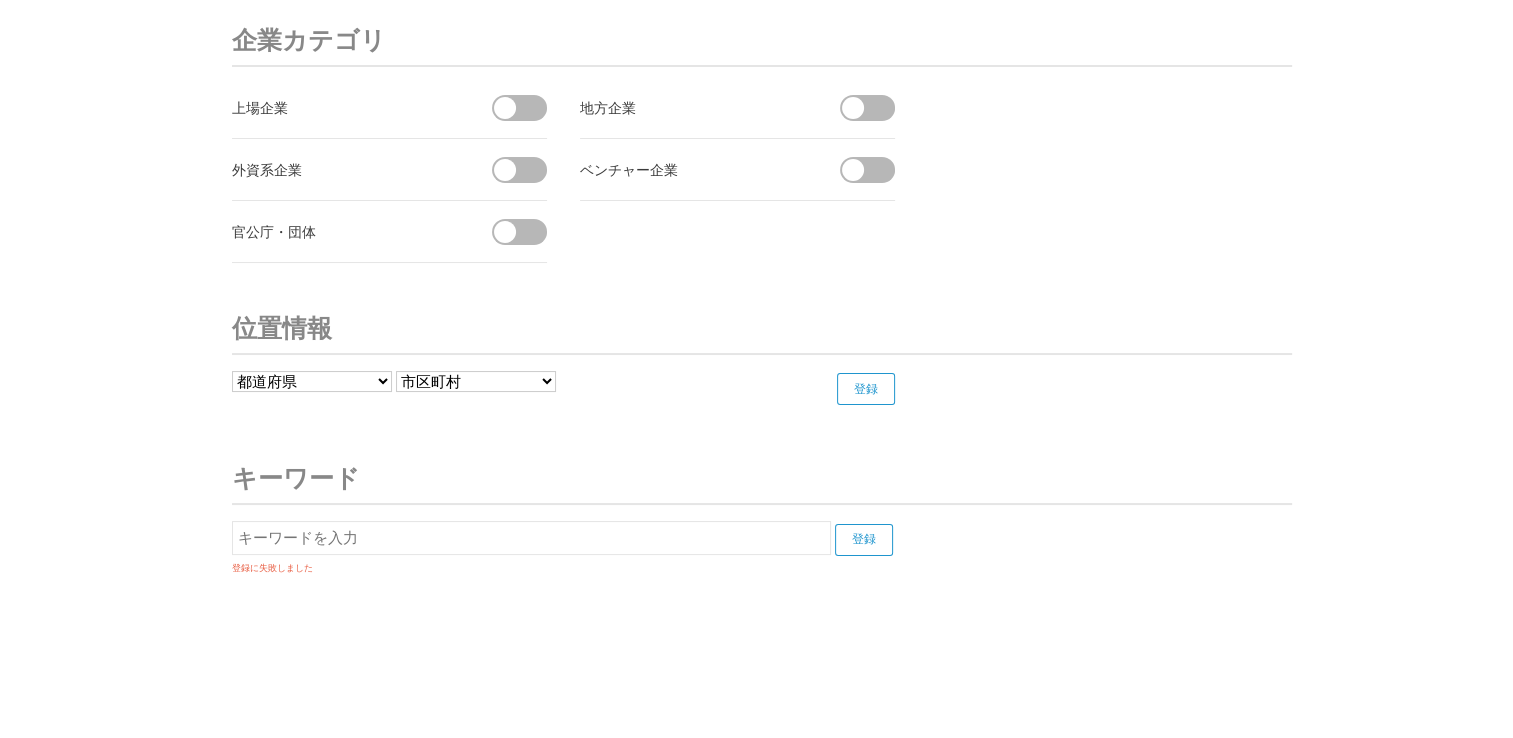 click on "ビジネスカテゴリ
参考企業の非表示
パソコン
パソコン・周辺機器
登録に失敗しました
パソコンソフトウェア" at bounding box center [762, -3414] 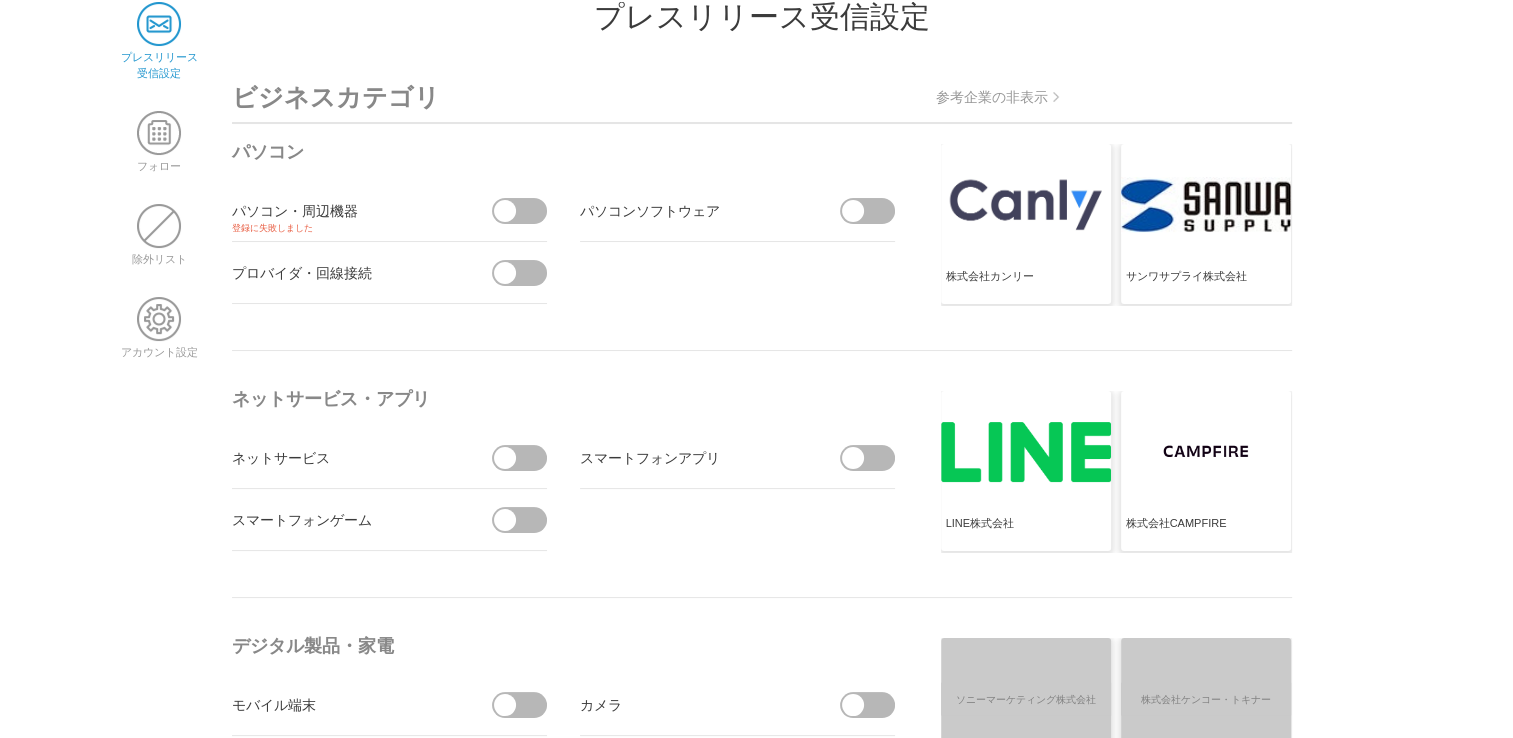 scroll, scrollTop: 0, scrollLeft: 0, axis: both 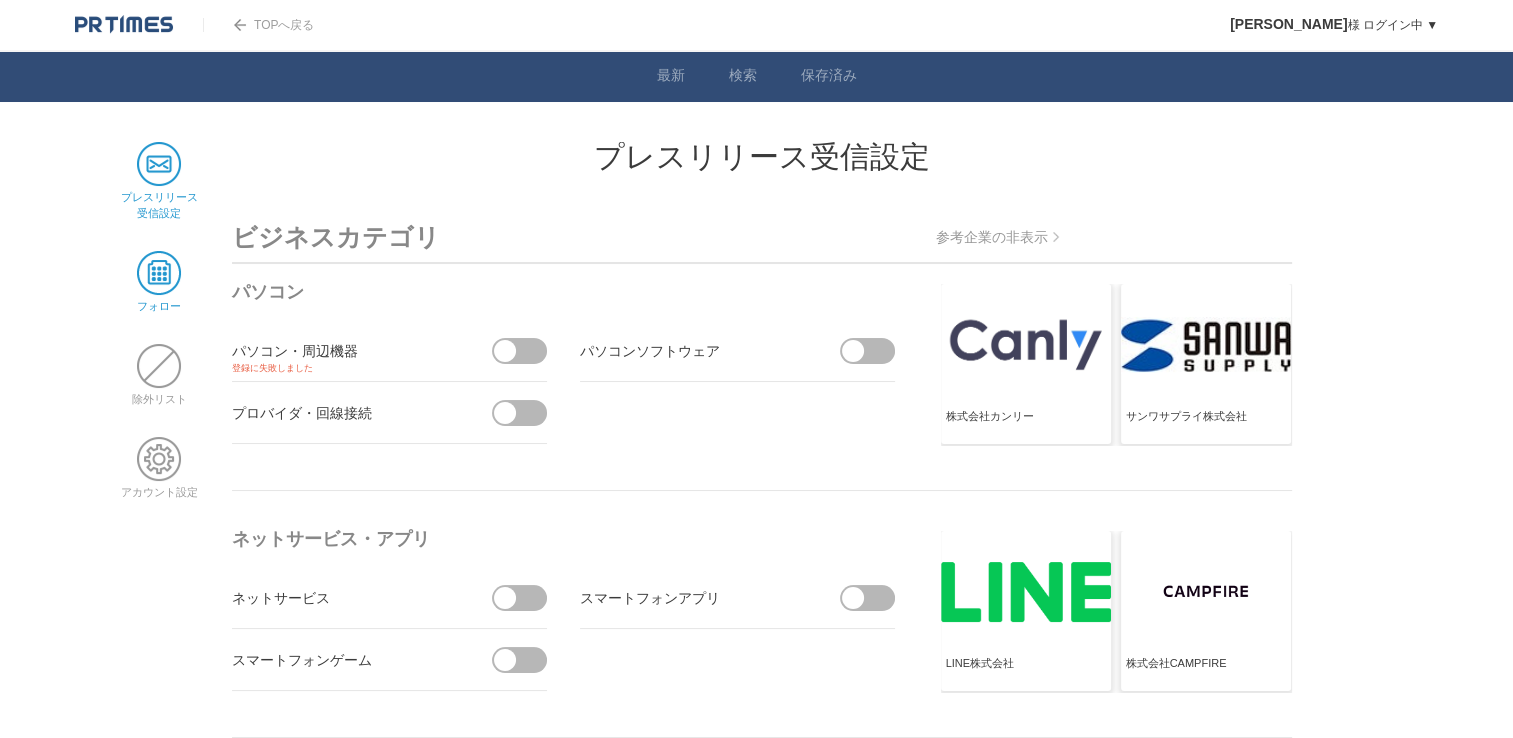 click at bounding box center (159, 273) 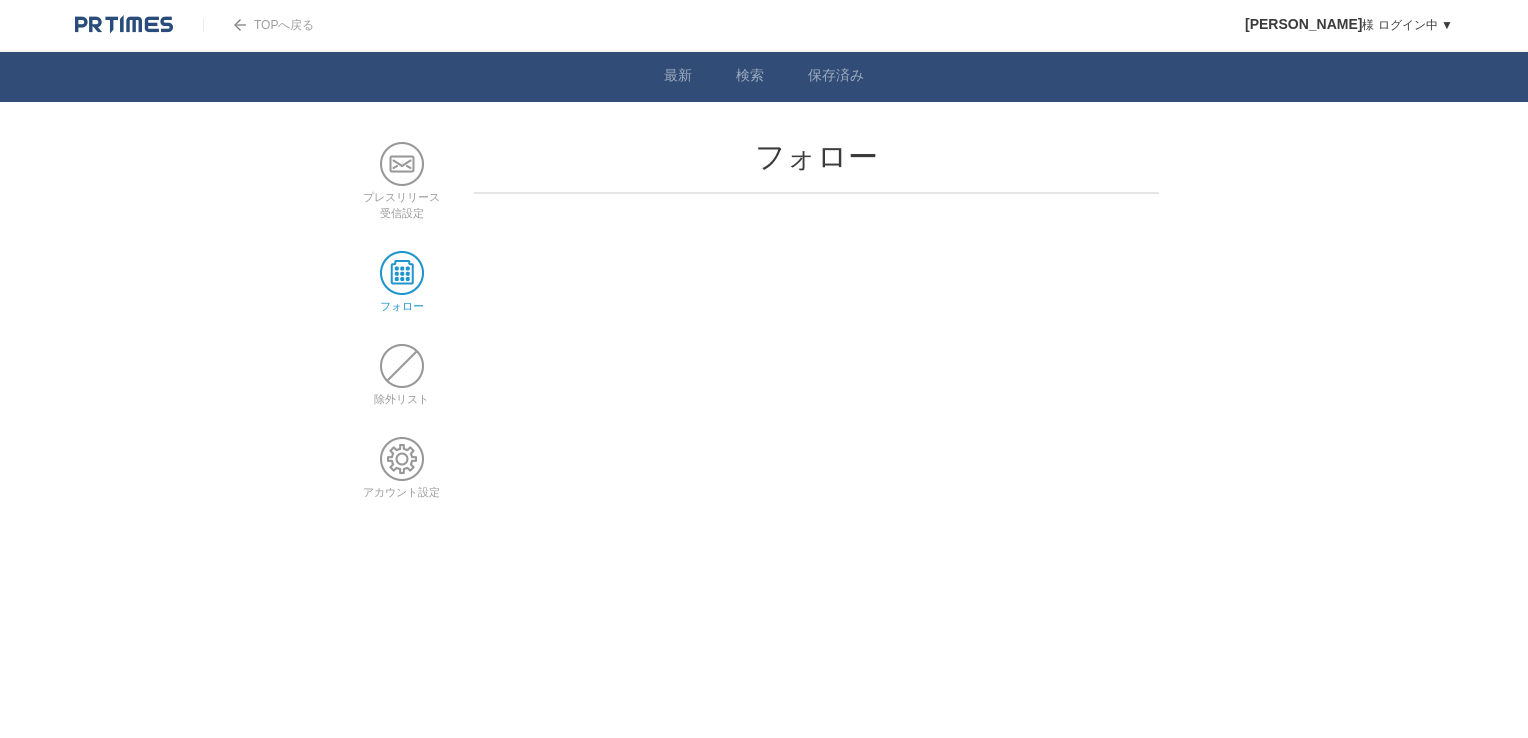 scroll, scrollTop: 0, scrollLeft: 0, axis: both 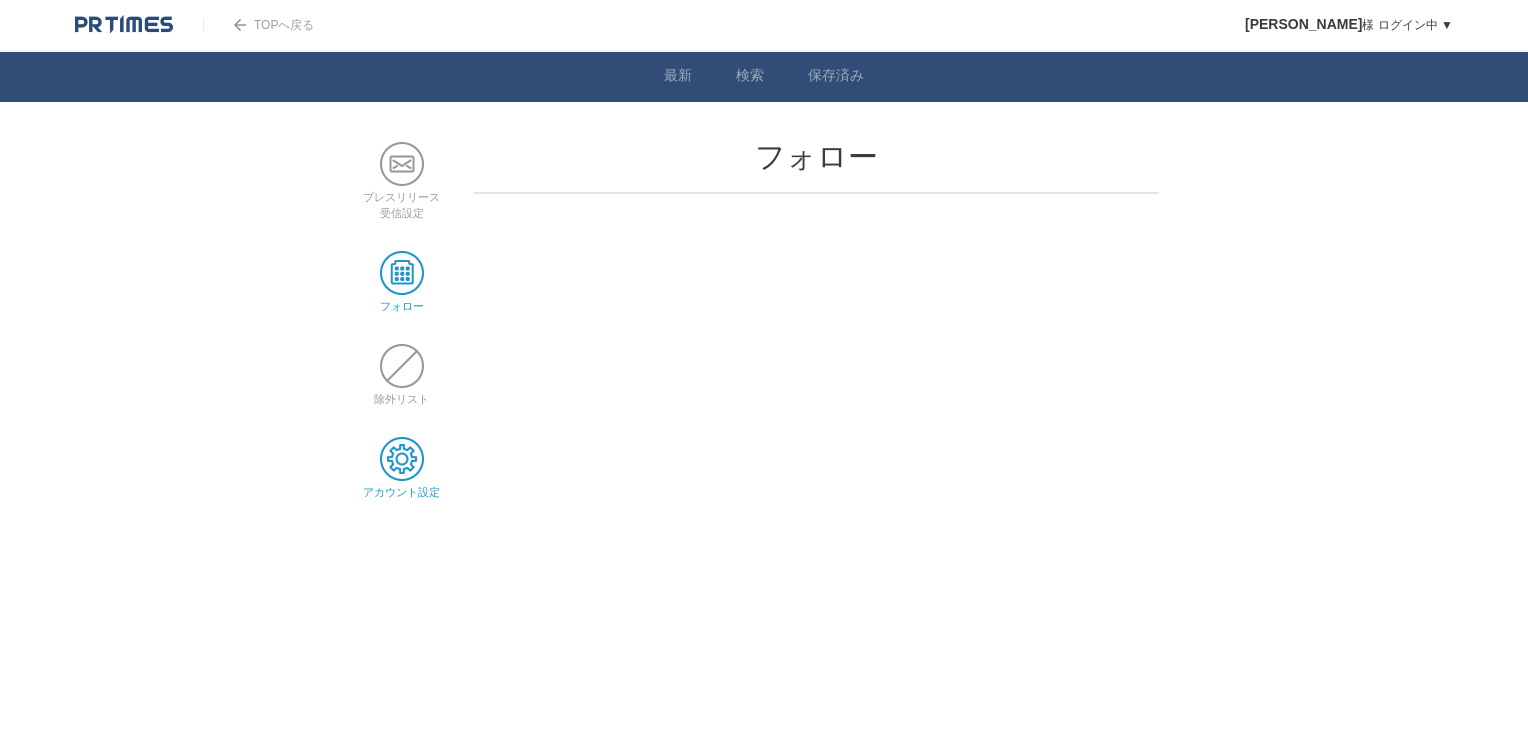 click at bounding box center [402, 459] 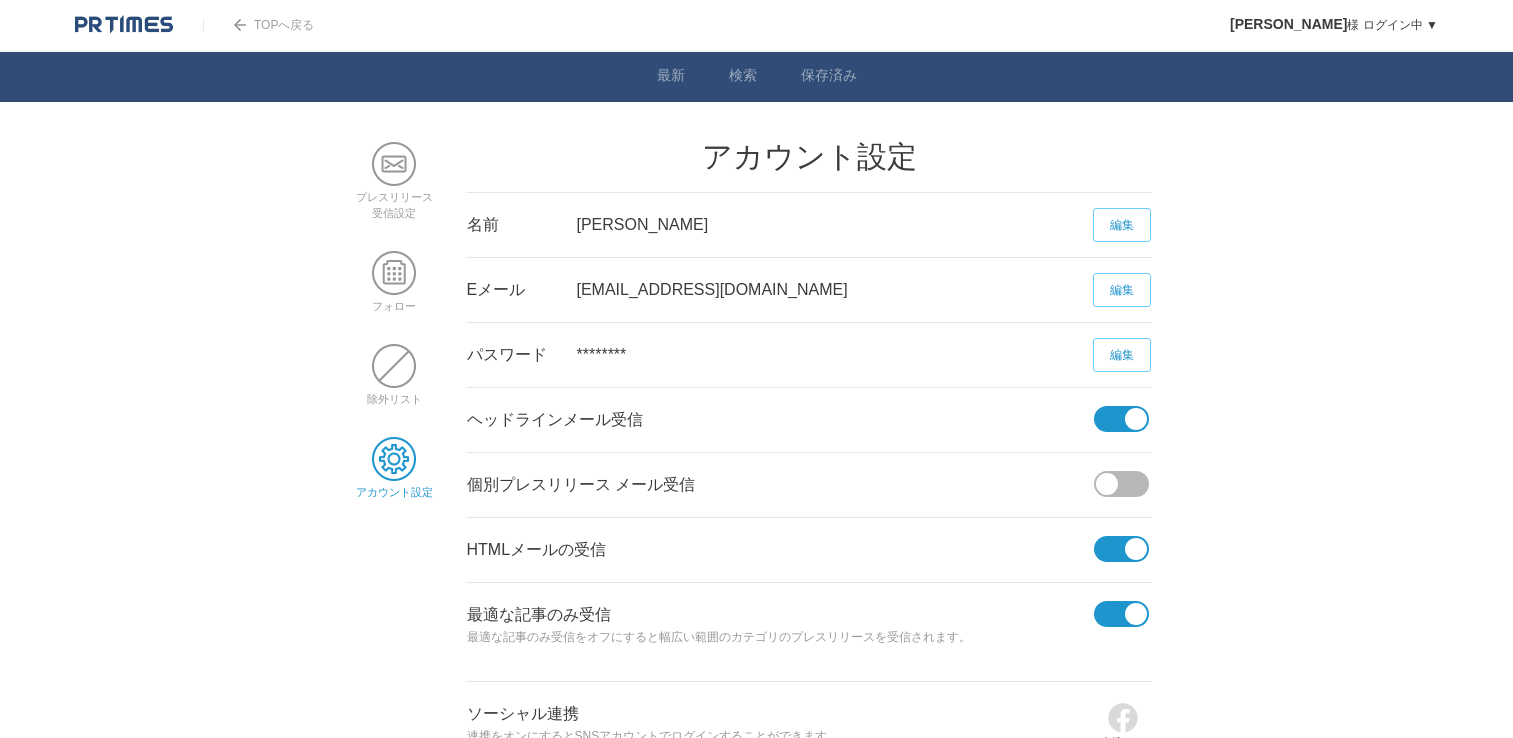 scroll, scrollTop: 0, scrollLeft: 0, axis: both 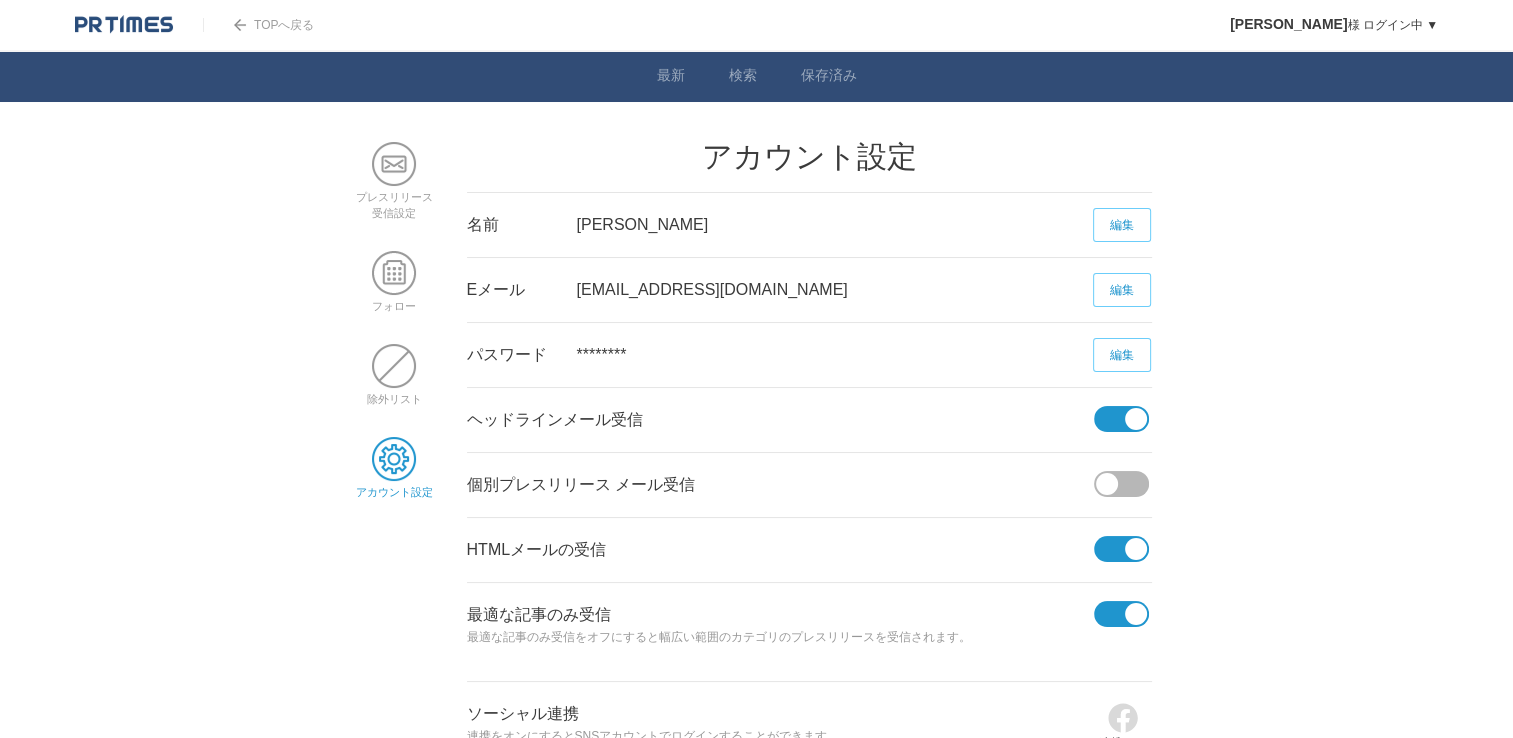 click at bounding box center (1128, 484) 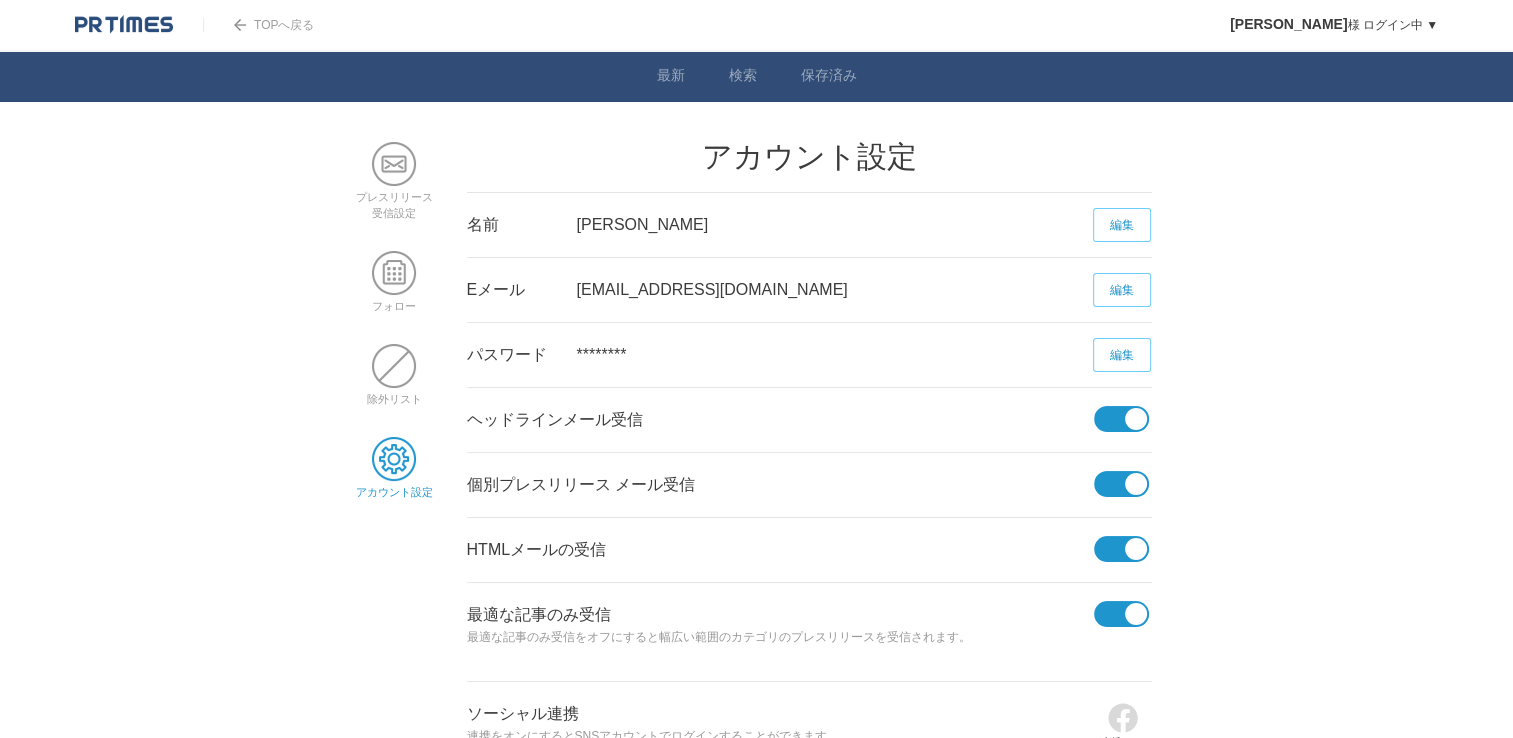 scroll, scrollTop: 0, scrollLeft: 0, axis: both 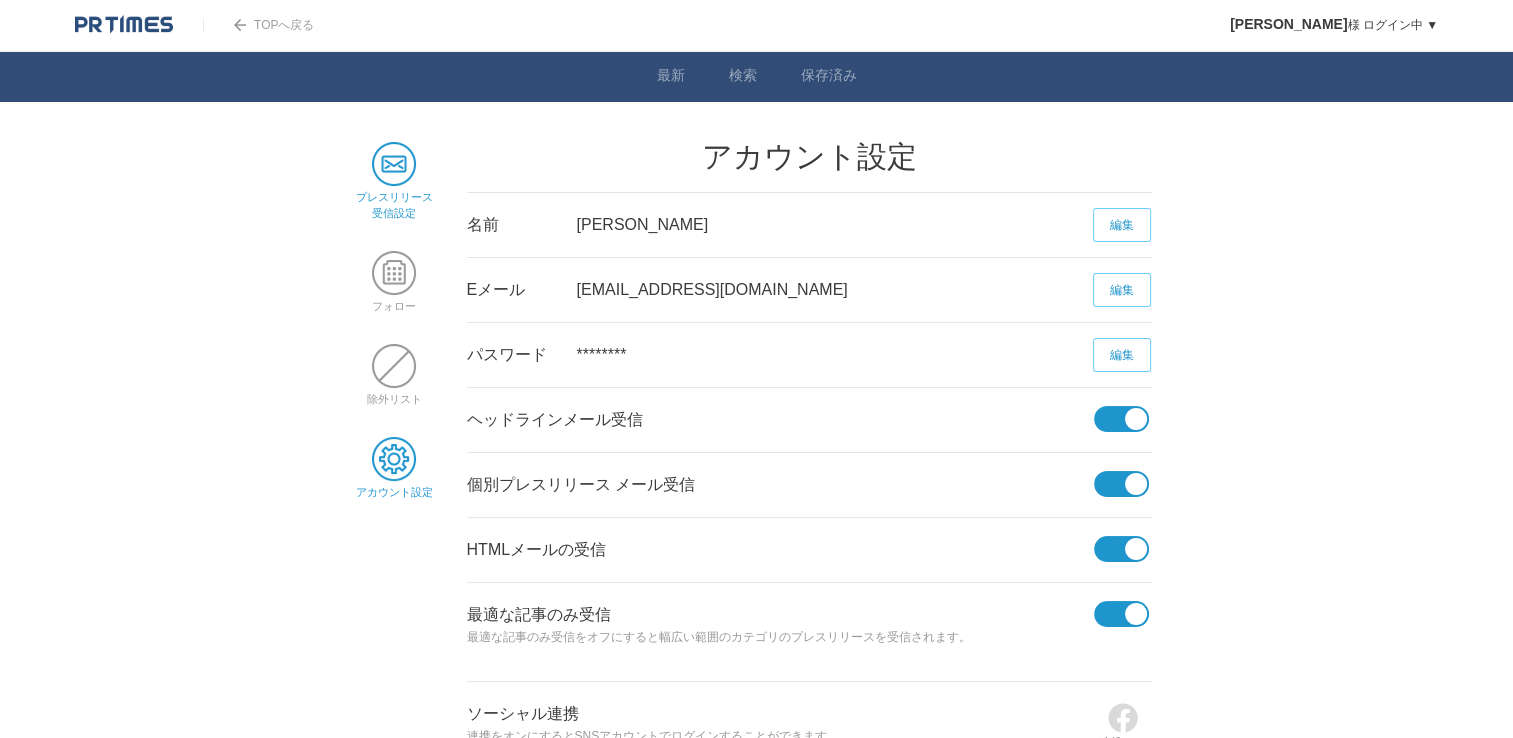 click at bounding box center (394, 164) 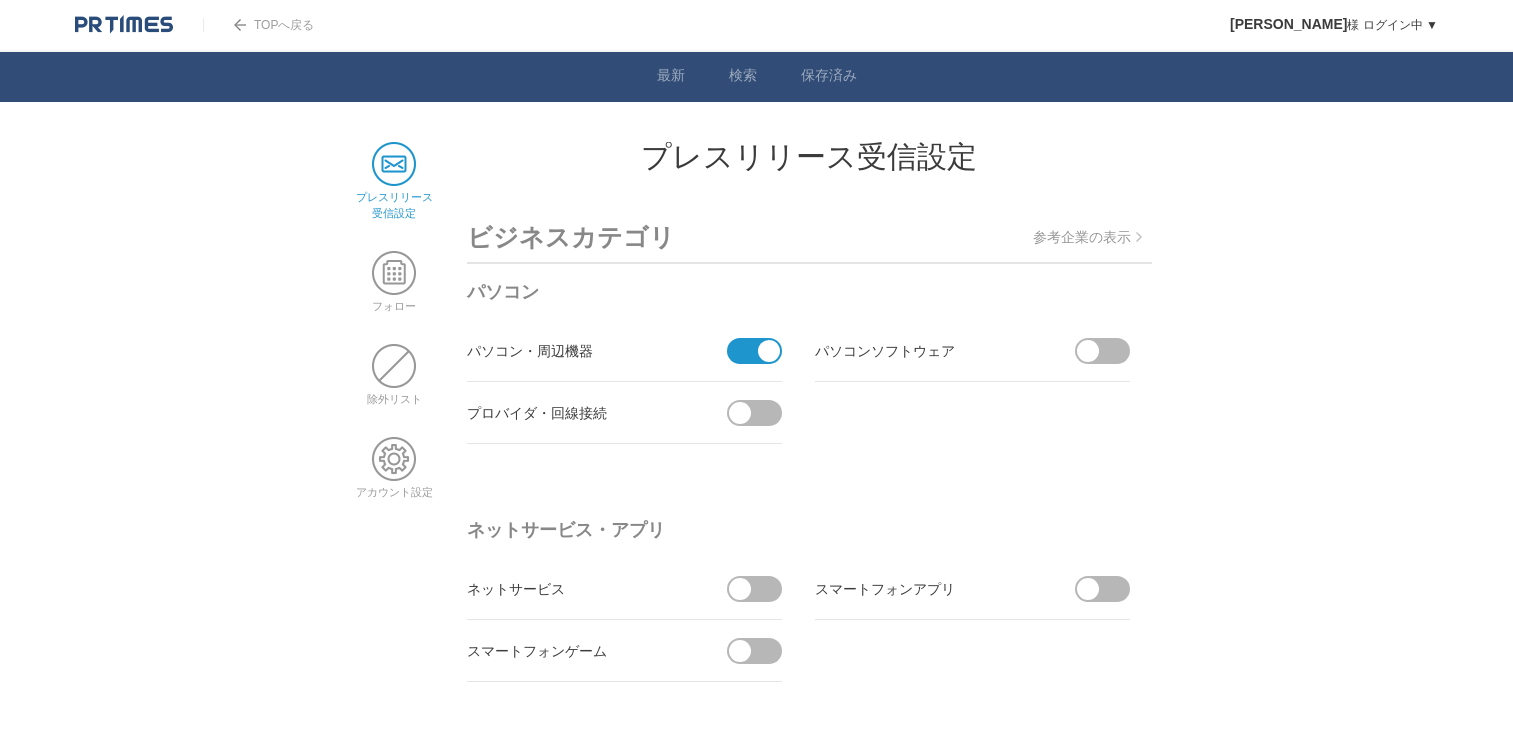 scroll, scrollTop: 0, scrollLeft: 0, axis: both 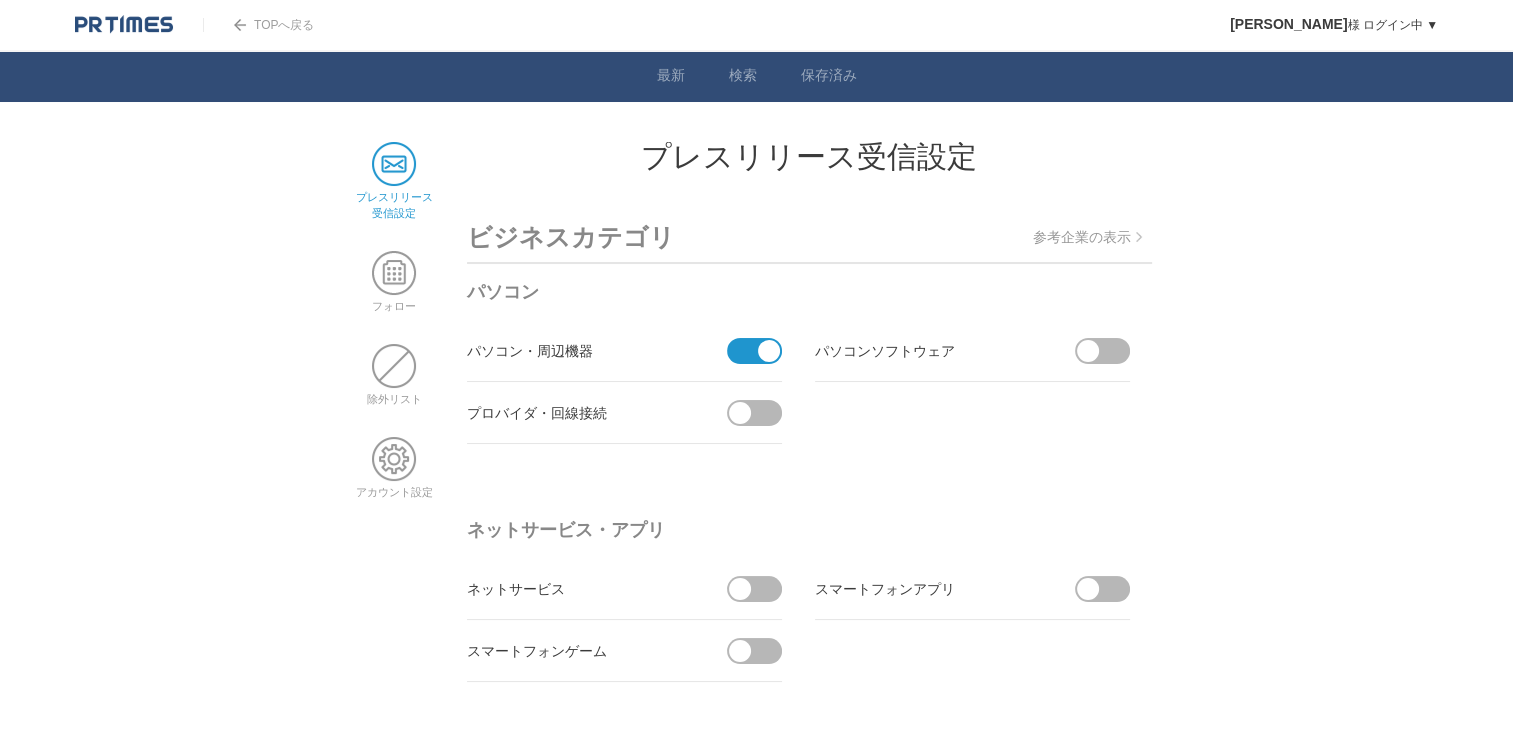 click at bounding box center [748, 351] 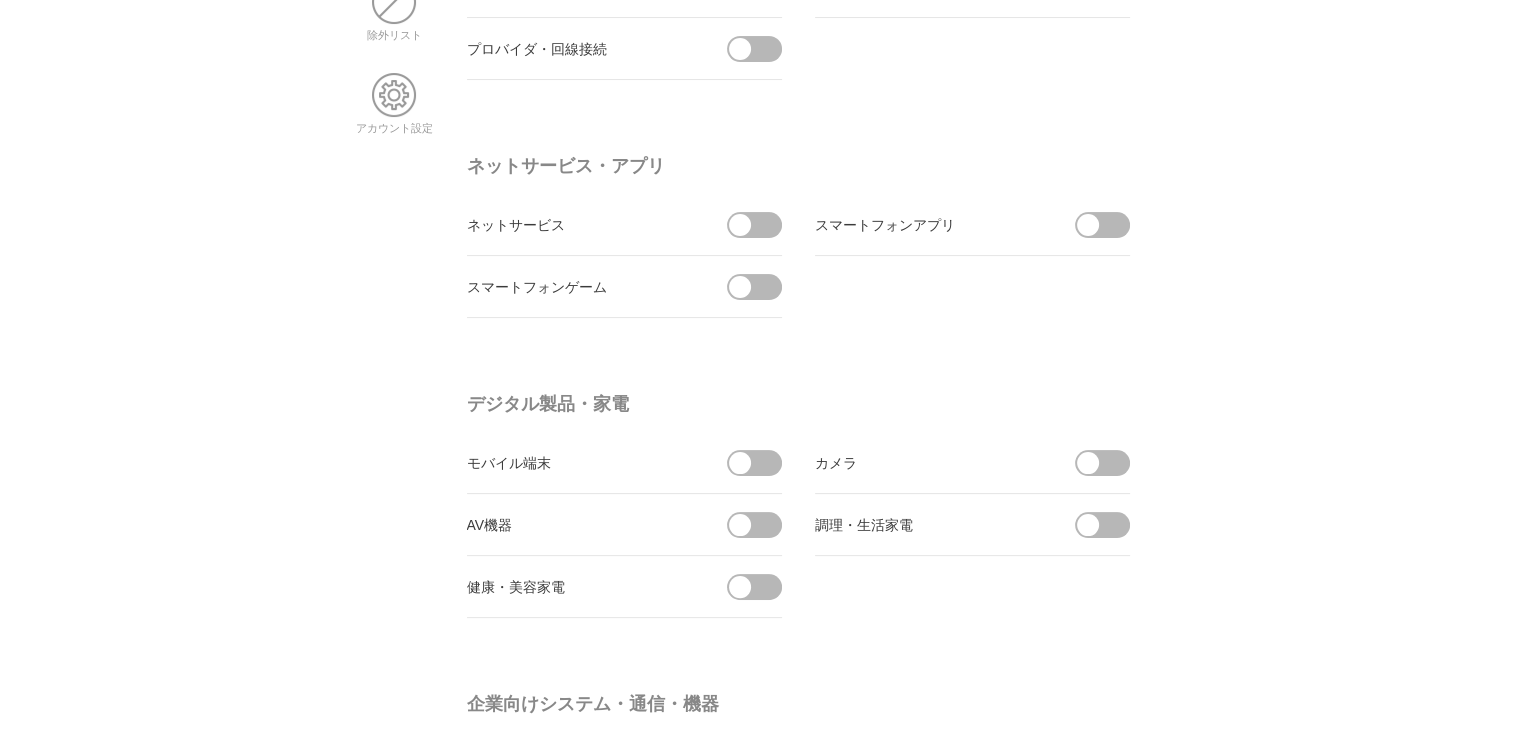 scroll, scrollTop: 0, scrollLeft: 0, axis: both 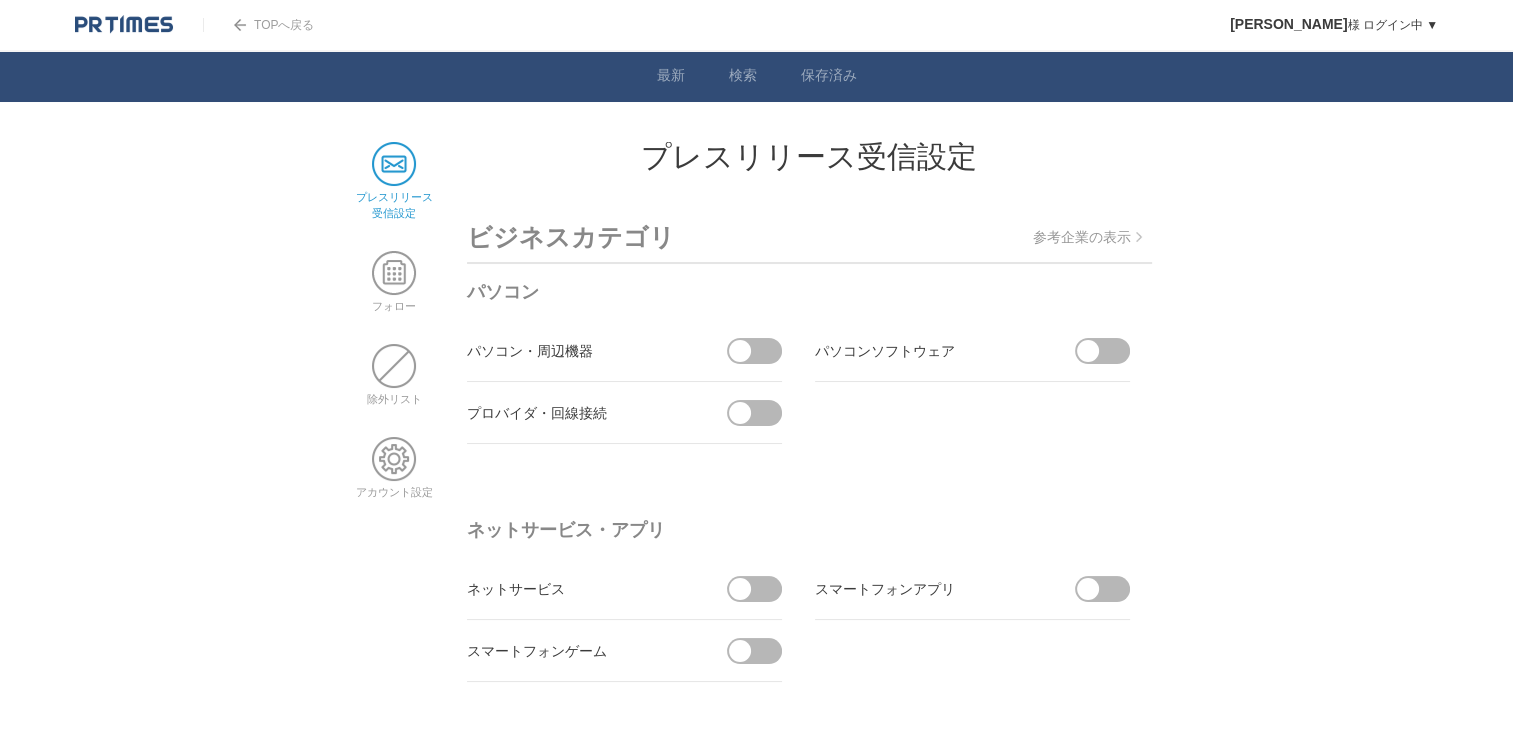 click at bounding box center [124, 25] 